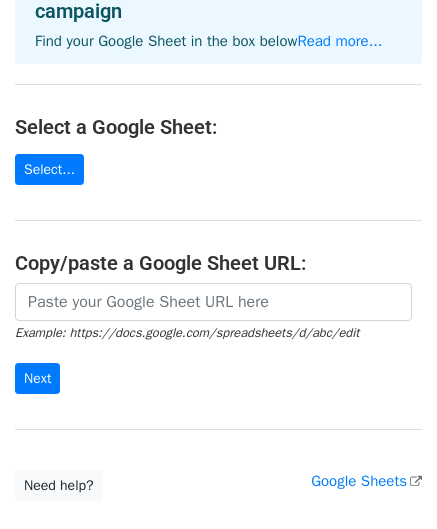 scroll, scrollTop: 200, scrollLeft: 0, axis: vertical 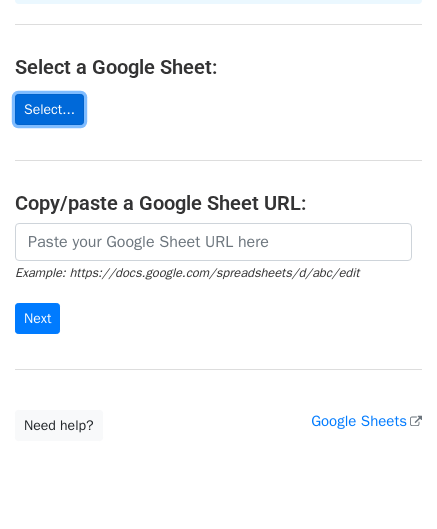 click on "Select..." at bounding box center (49, 109) 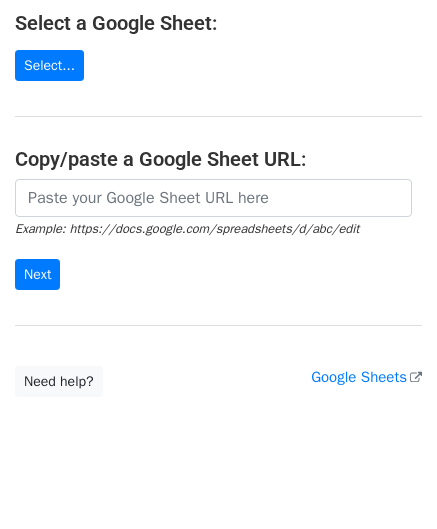 scroll, scrollTop: 268, scrollLeft: 0, axis: vertical 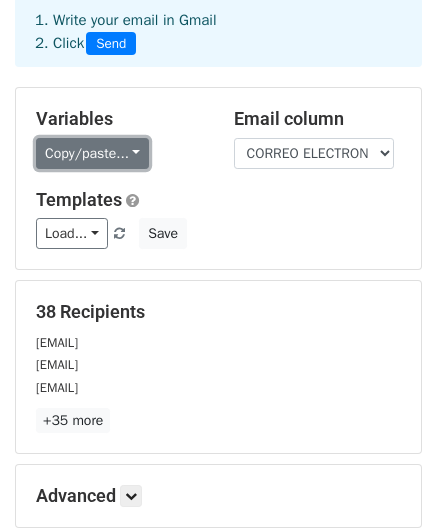 click on "Copy/paste..." at bounding box center (92, 153) 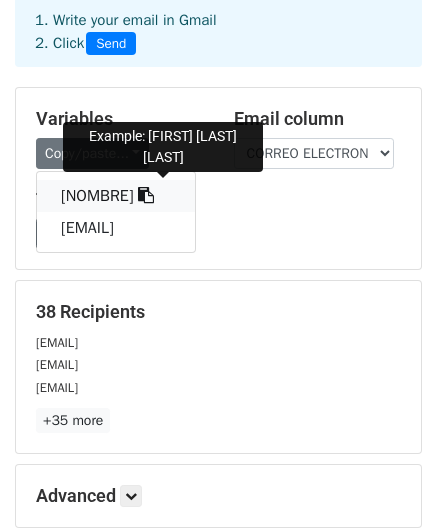 click on "{{NOMBRE}}" at bounding box center (116, 196) 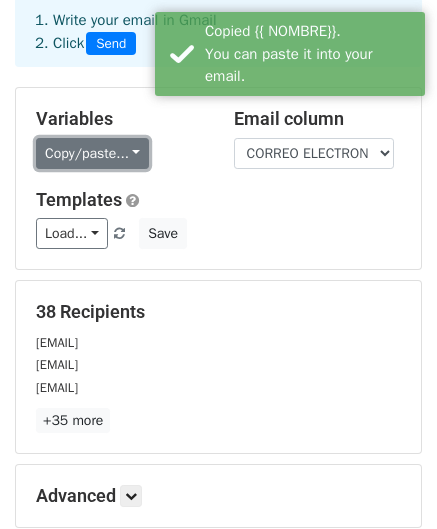 click on "Copy/paste..." at bounding box center [92, 153] 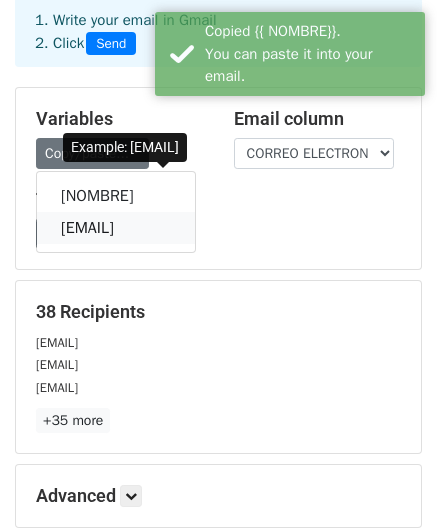 click on "{{CORREO ELECTRONICO}}" at bounding box center (116, 228) 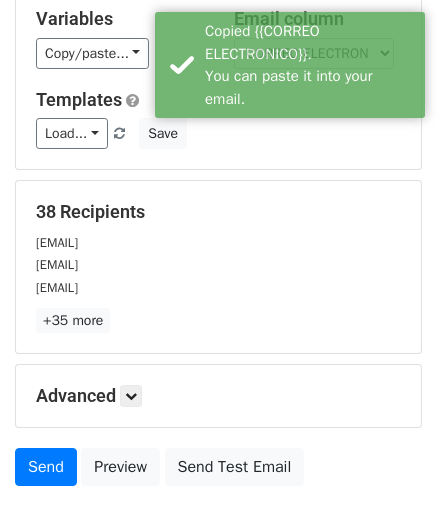 scroll, scrollTop: 100, scrollLeft: 0, axis: vertical 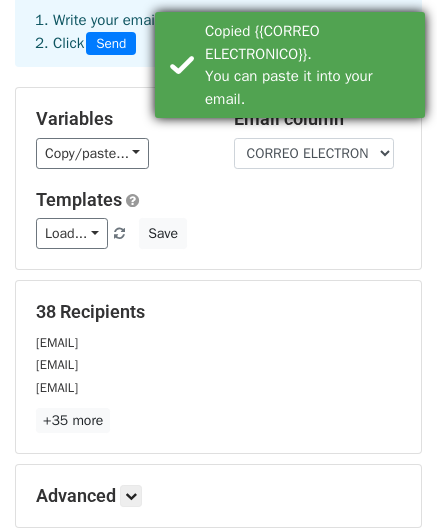 click on "Copied {{CORREO ELECTRONICO}}. You can paste it into your email." at bounding box center [311, 65] 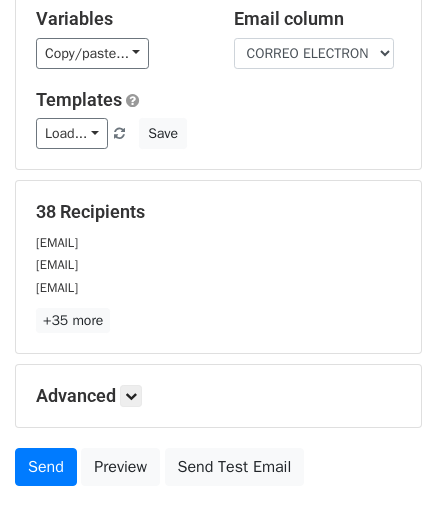 scroll, scrollTop: 300, scrollLeft: 0, axis: vertical 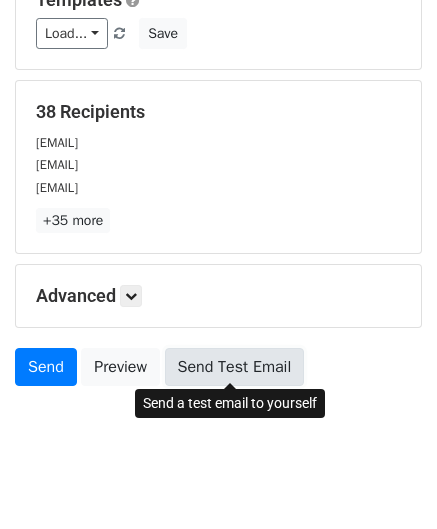 click on "Send Test Email" at bounding box center [235, 367] 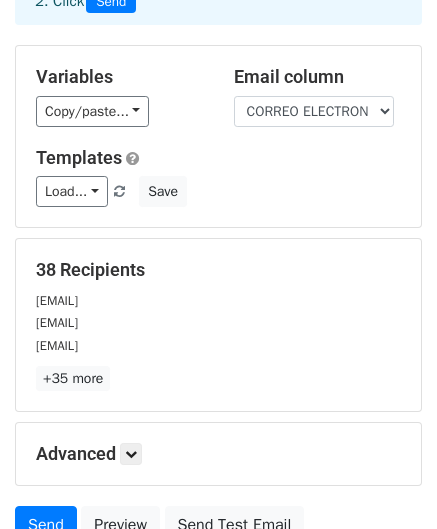 scroll, scrollTop: 100, scrollLeft: 0, axis: vertical 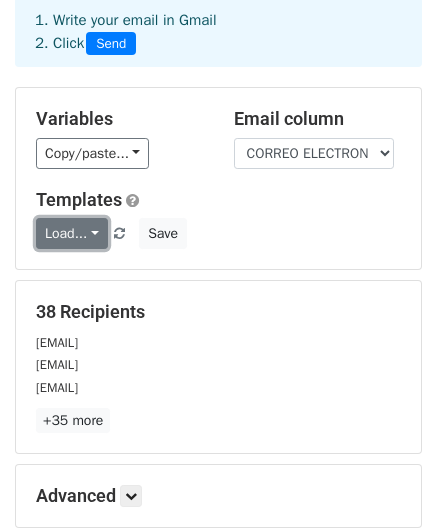 click on "Load..." at bounding box center (72, 233) 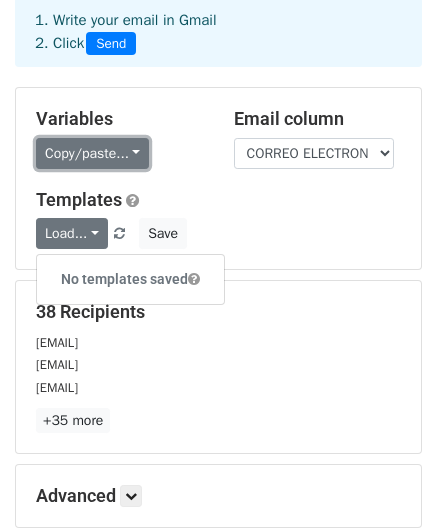 click on "Copy/paste..." at bounding box center [92, 153] 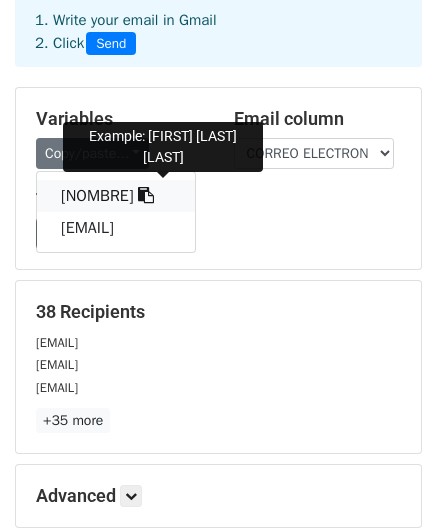click on "{{NOMBRE}}" at bounding box center [116, 196] 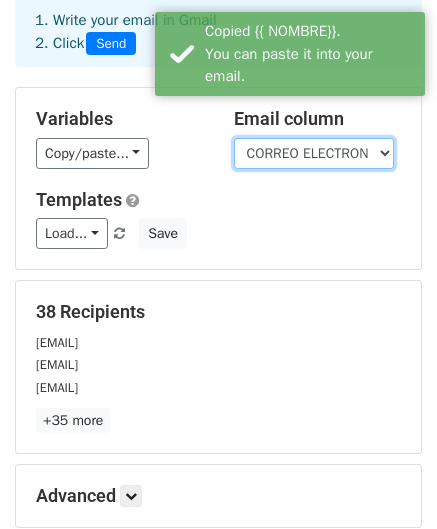 click on "NOMBRE
CORREO ELECTRONICO" at bounding box center (314, 153) 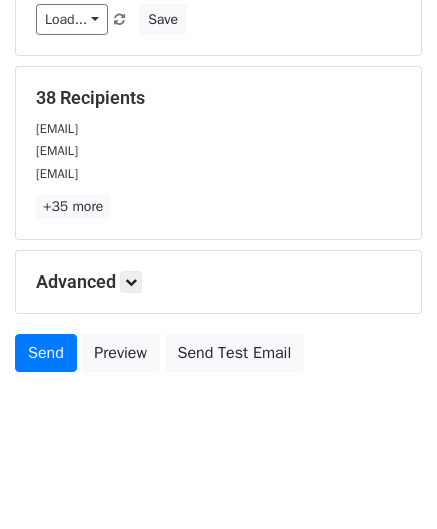 scroll, scrollTop: 323, scrollLeft: 0, axis: vertical 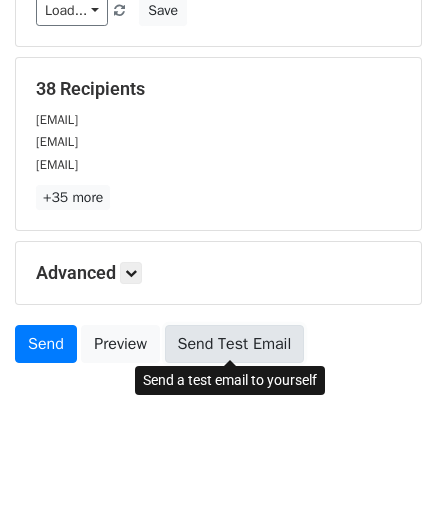 click on "Send Test Email" at bounding box center [235, 344] 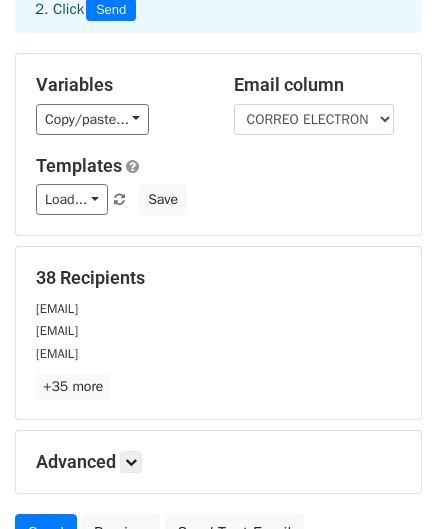 scroll, scrollTop: 23, scrollLeft: 0, axis: vertical 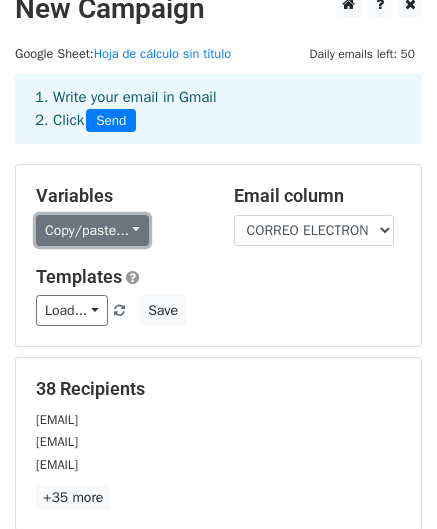 click on "Copy/paste..." at bounding box center [92, 230] 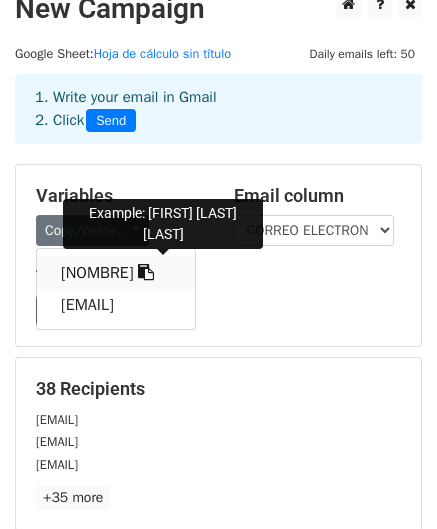 click on "{{NOMBRE}}" at bounding box center (116, 273) 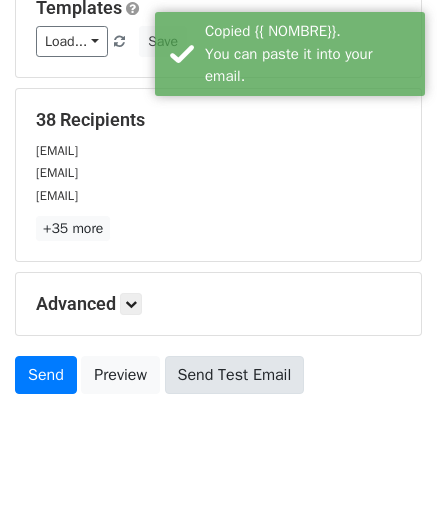 scroll, scrollTop: 323, scrollLeft: 0, axis: vertical 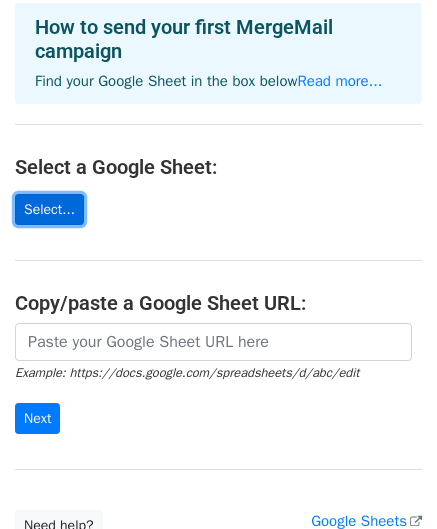 click on "Select..." at bounding box center [49, 209] 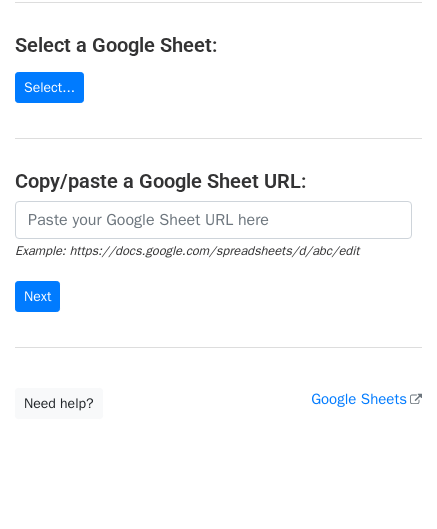 scroll, scrollTop: 268, scrollLeft: 0, axis: vertical 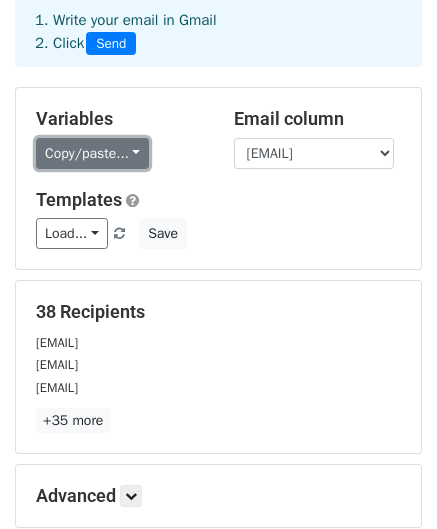 click on "Copy/paste..." at bounding box center (92, 153) 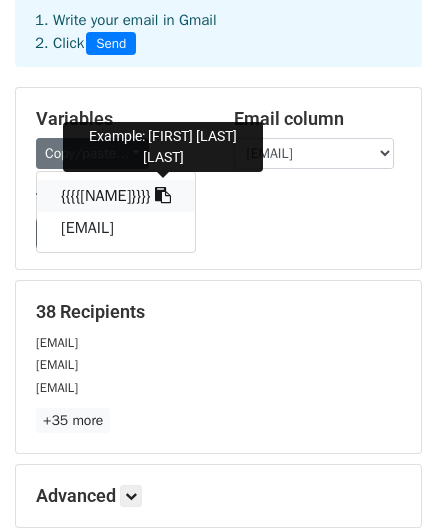 click at bounding box center [163, 195] 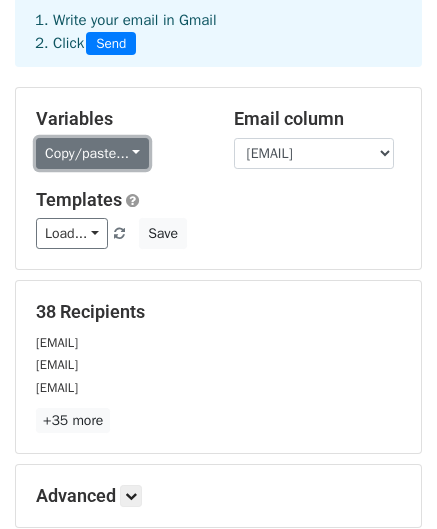 click on "Copy/paste..." at bounding box center (92, 153) 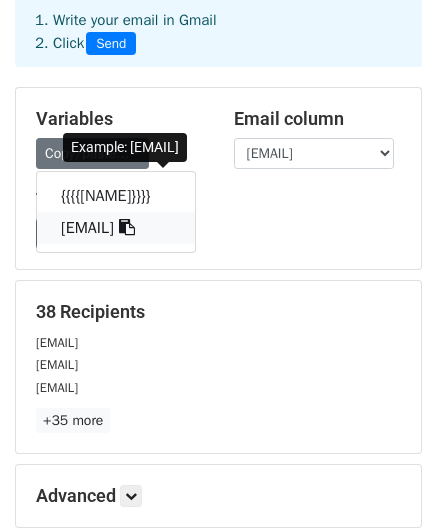 click at bounding box center (127, 227) 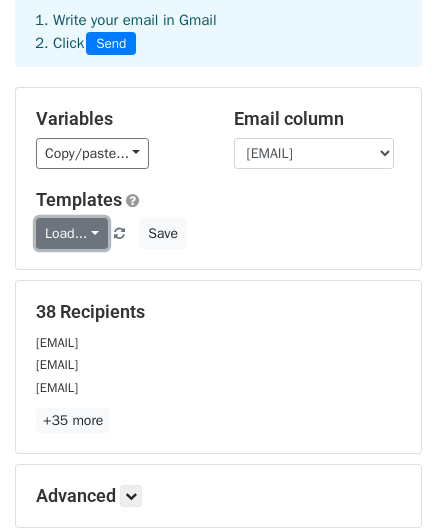 click on "Load..." at bounding box center (72, 233) 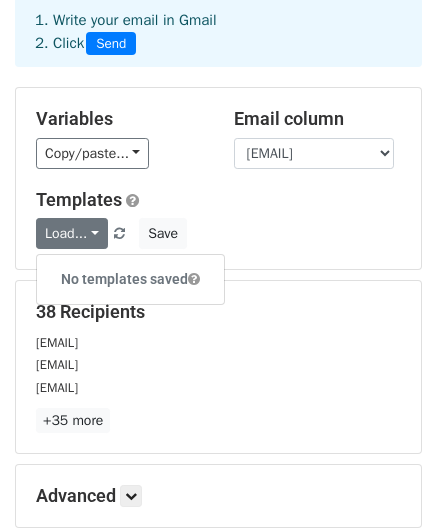 click on "Templates
Load...
No templates saved
Save" at bounding box center (218, 219) 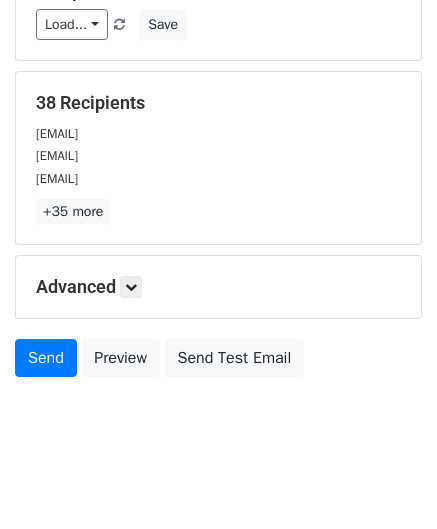 scroll, scrollTop: 323, scrollLeft: 0, axis: vertical 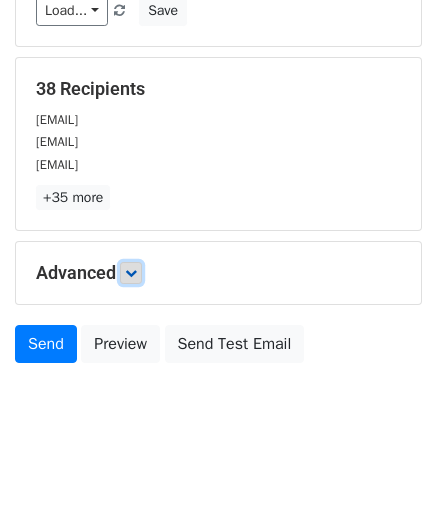 click at bounding box center [131, 273] 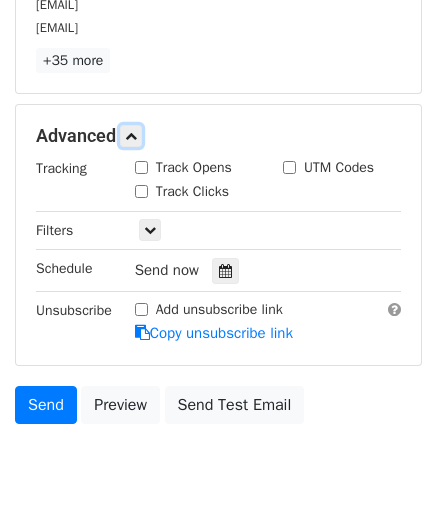 scroll, scrollTop: 518, scrollLeft: 0, axis: vertical 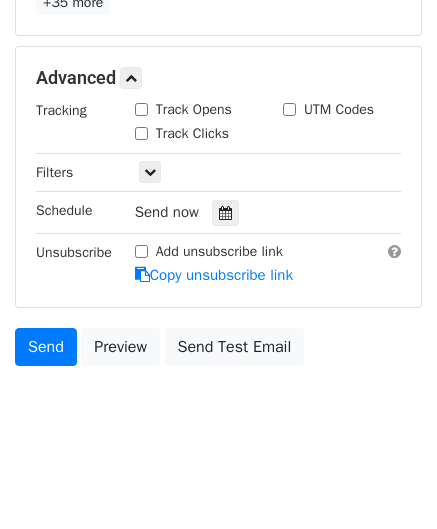 click on "Track Opens" at bounding box center [141, 109] 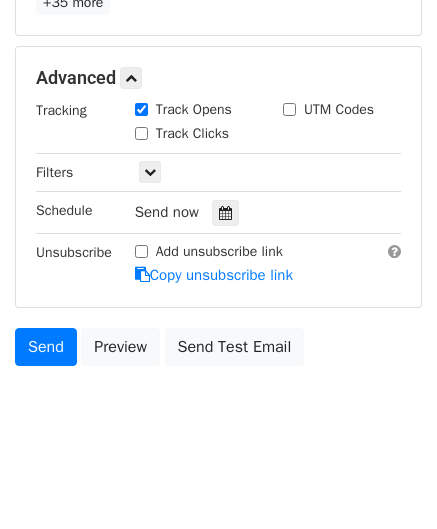 click on "Track Clicks" at bounding box center [182, 133] 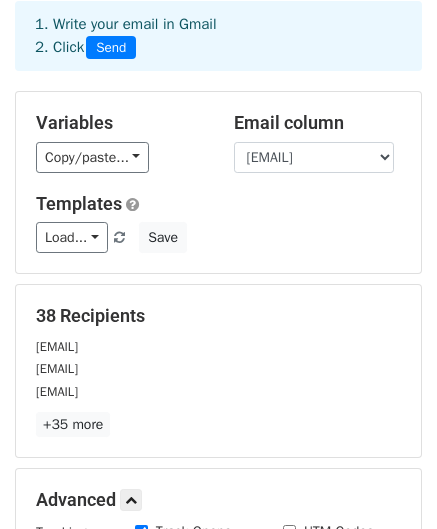 scroll, scrollTop: 0, scrollLeft: 0, axis: both 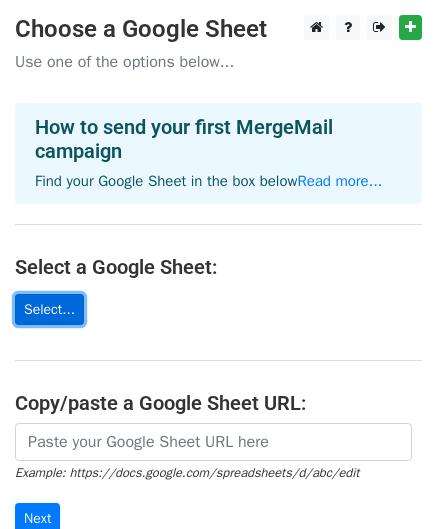 click on "Select..." at bounding box center [49, 309] 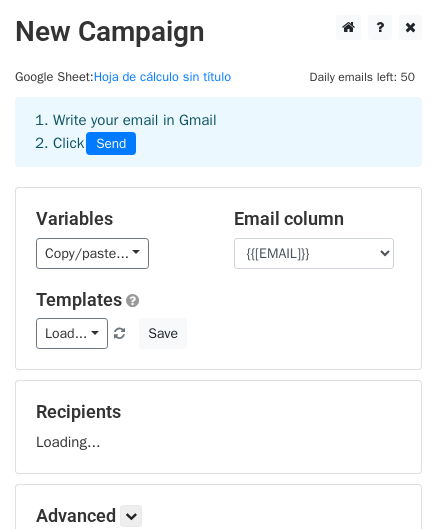 scroll, scrollTop: 0, scrollLeft: 0, axis: both 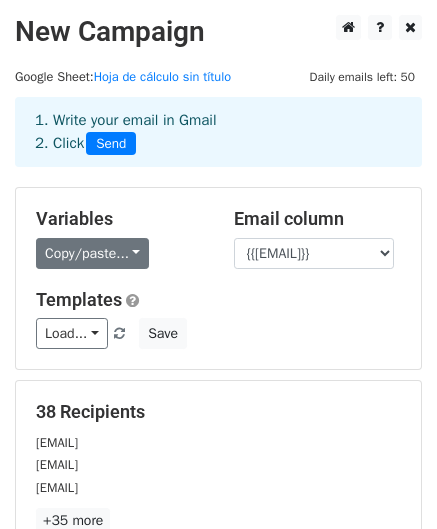 click on "Variables
Copy/paste...
{{{{{{Nombre}}}}}}
{{{{CORREO ELECTRONICO}}}}
Email column
{{{{Nombre}}}}
{{CORREO ELECTRONICO}}
Templates
Load...
No templates saved
Save" at bounding box center [218, 278] 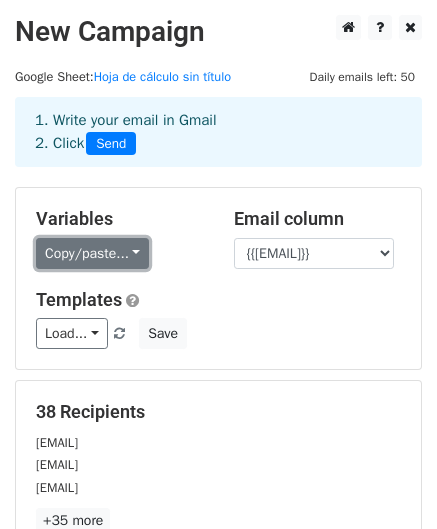 click on "Copy/paste..." at bounding box center [92, 253] 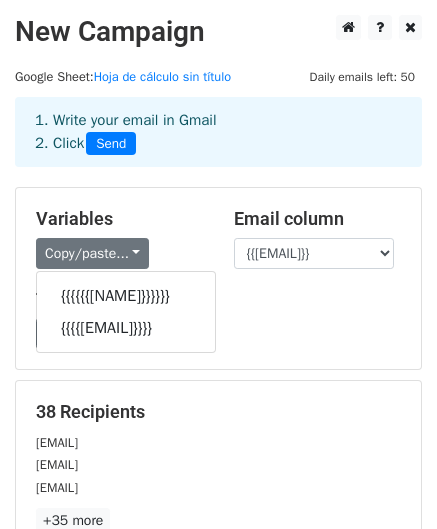 click on "Templates
Load...
No templates saved
Save" at bounding box center (218, 319) 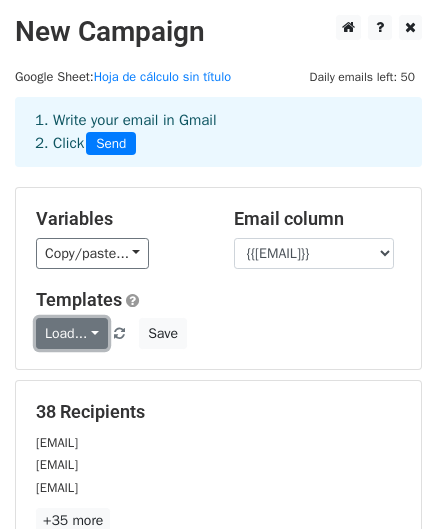 click on "Load..." at bounding box center (72, 333) 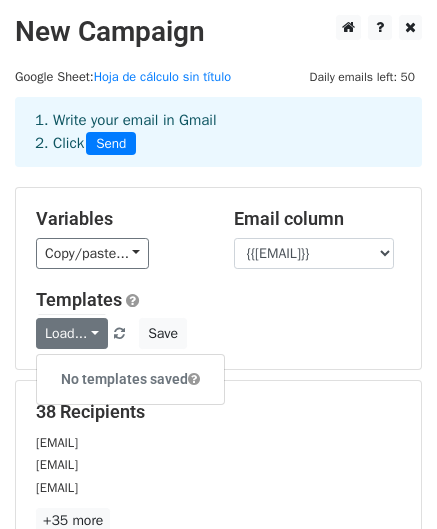 click on "Load...
No templates saved
Save" at bounding box center [218, 333] 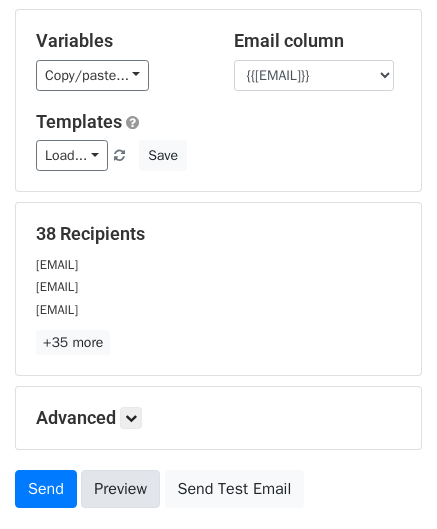scroll, scrollTop: 300, scrollLeft: 0, axis: vertical 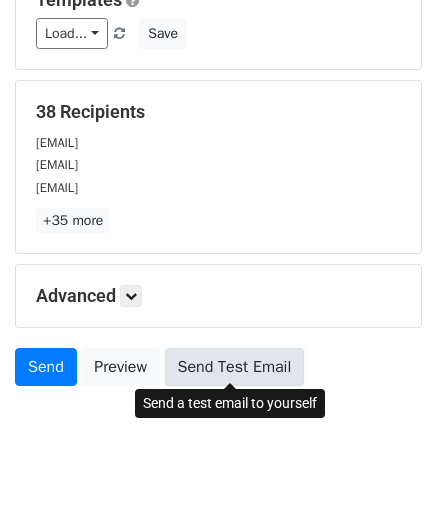 click on "Send Test Email" at bounding box center (235, 367) 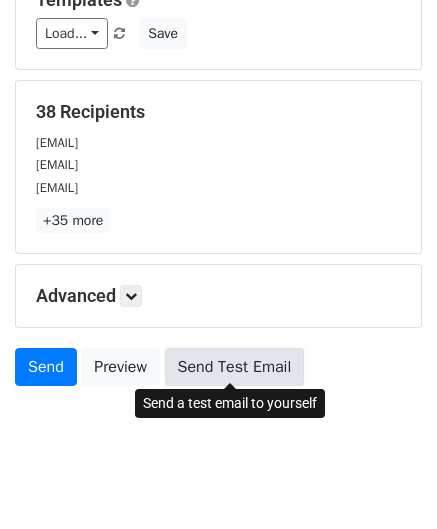 click on "Send Test Email" at bounding box center [235, 367] 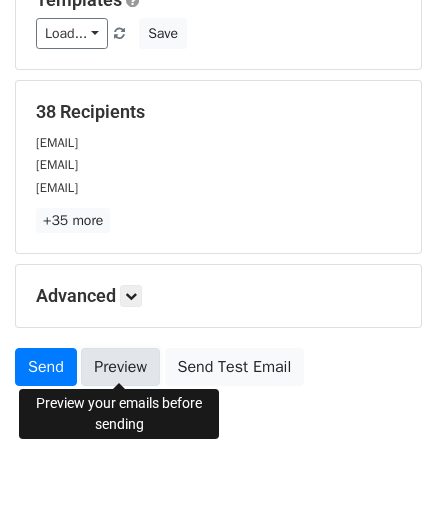 click on "Preview" at bounding box center (120, 367) 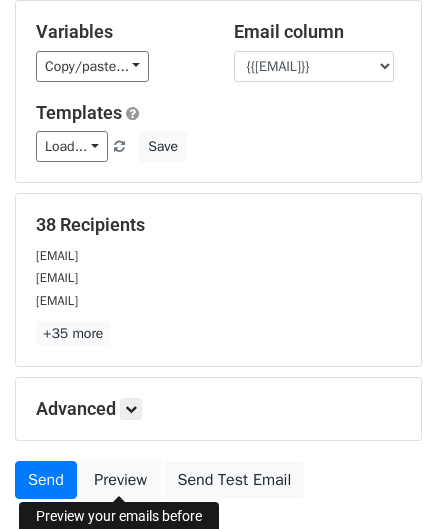 scroll, scrollTop: 100, scrollLeft: 0, axis: vertical 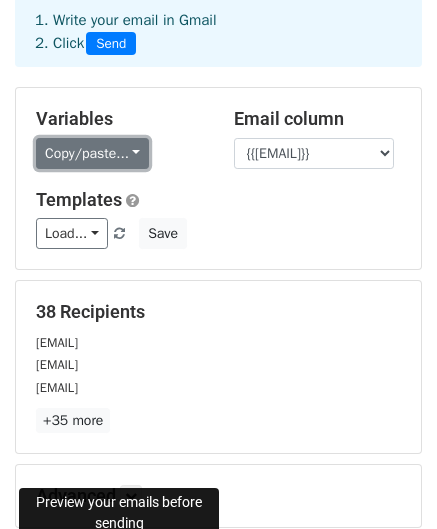 click on "Copy/paste..." at bounding box center [92, 153] 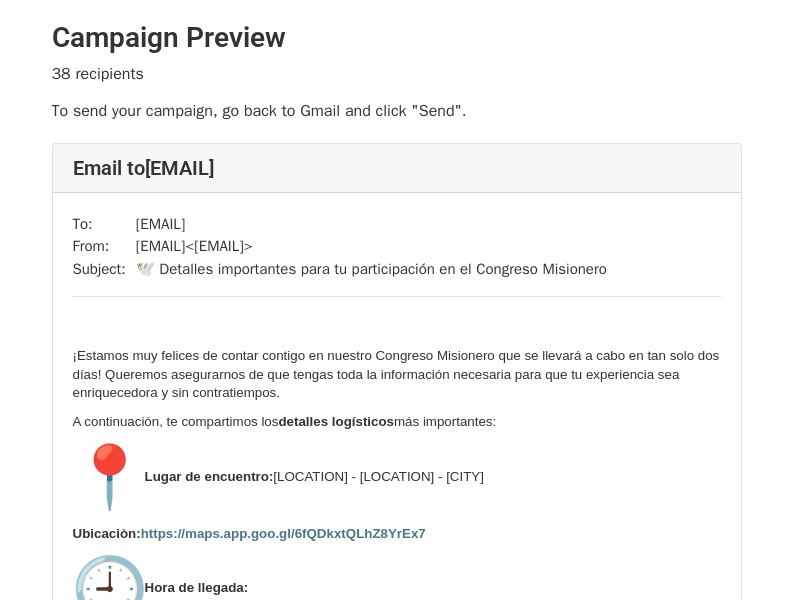 scroll, scrollTop: 0, scrollLeft: 0, axis: both 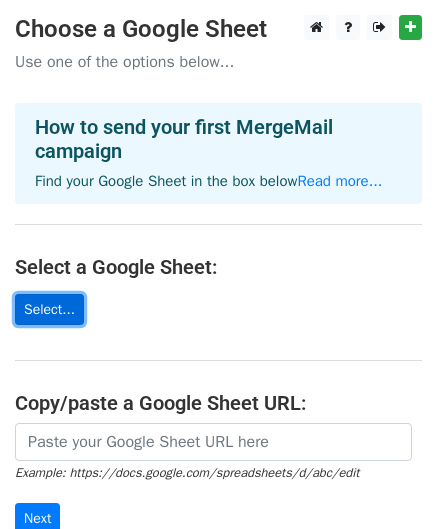 click on "Select..." at bounding box center (49, 309) 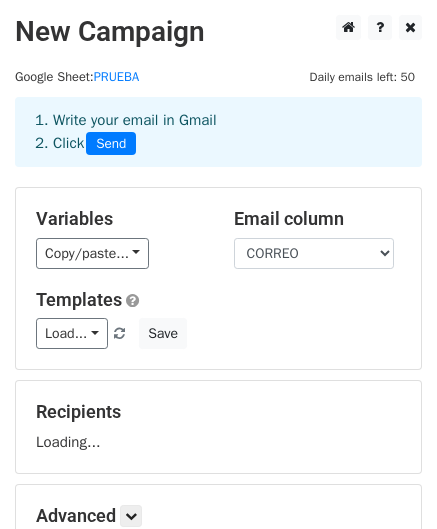 scroll, scrollTop: 0, scrollLeft: 0, axis: both 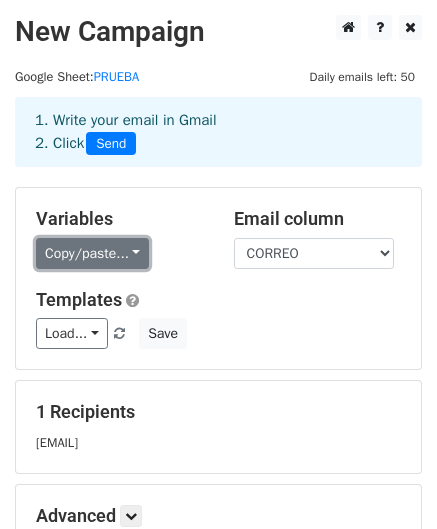 click on "Copy/paste..." at bounding box center (92, 253) 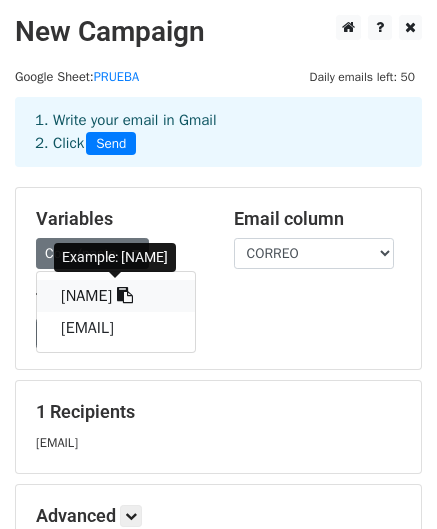 click on "[NAME]" at bounding box center (116, 296) 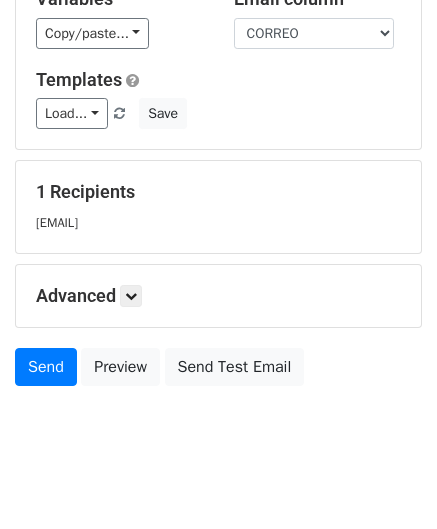 scroll, scrollTop: 243, scrollLeft: 0, axis: vertical 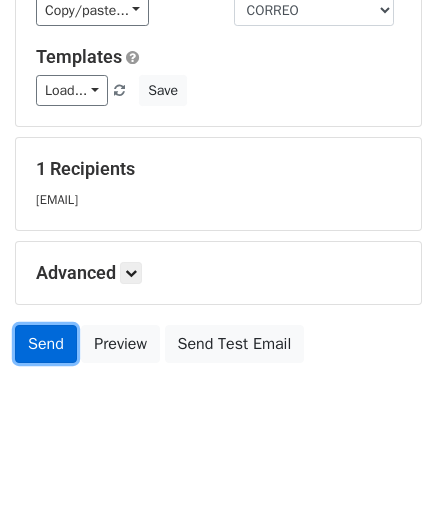 click on "Send" at bounding box center [46, 344] 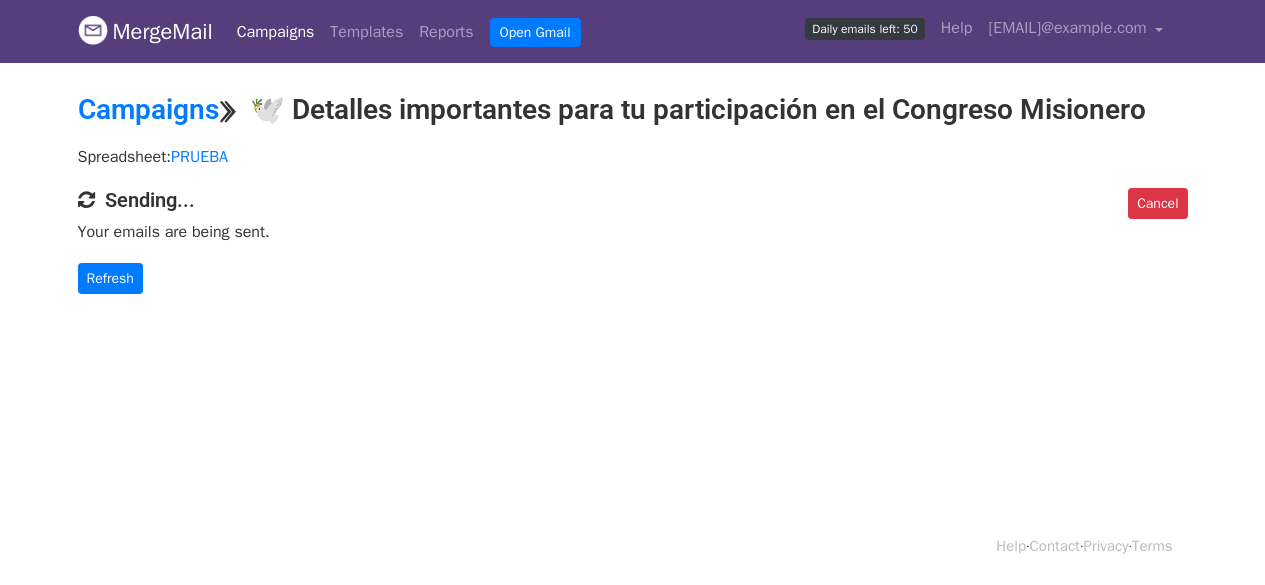 scroll, scrollTop: 0, scrollLeft: 0, axis: both 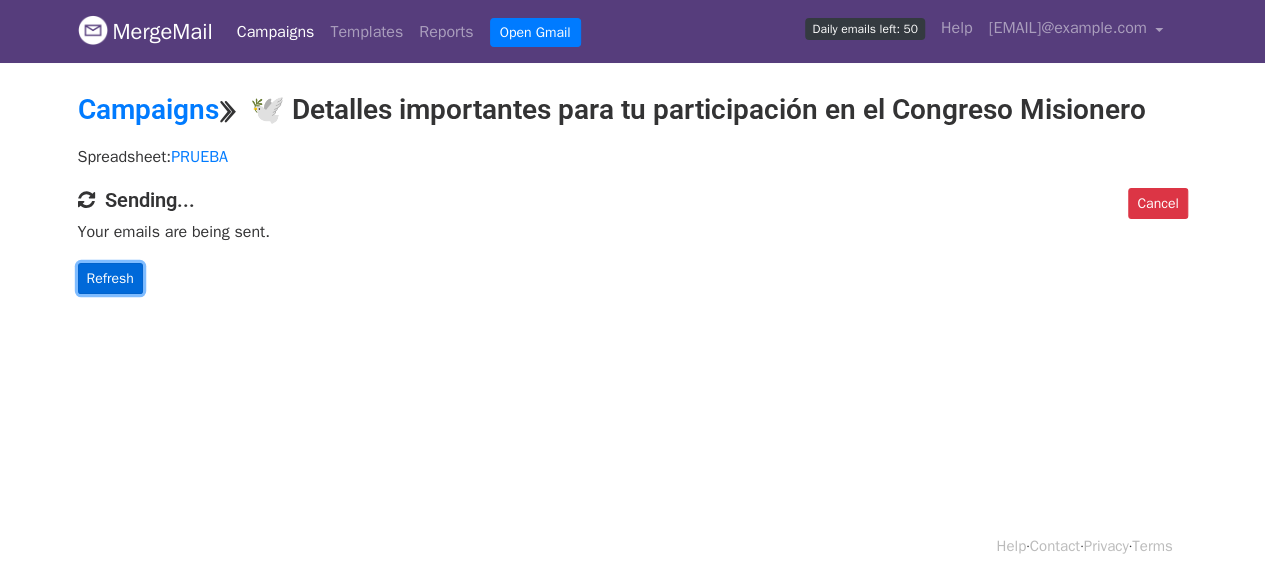 click on "Refresh" at bounding box center (110, 278) 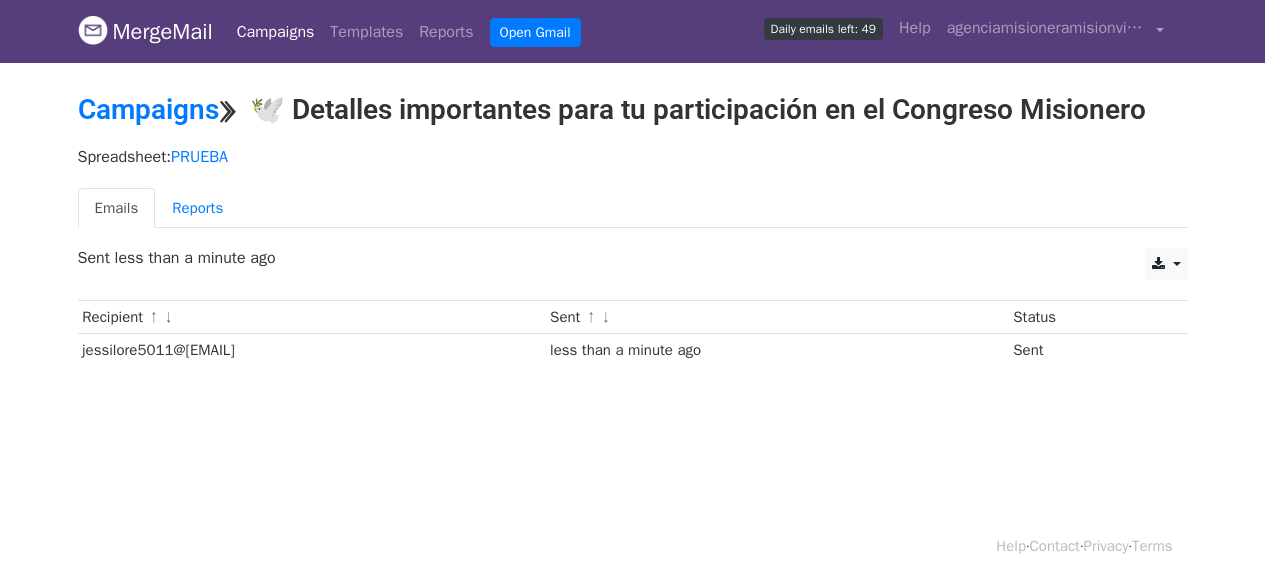 scroll, scrollTop: 0, scrollLeft: 0, axis: both 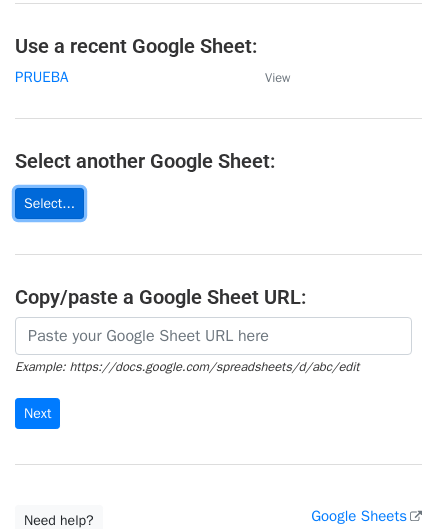 click on "Select..." at bounding box center (49, 203) 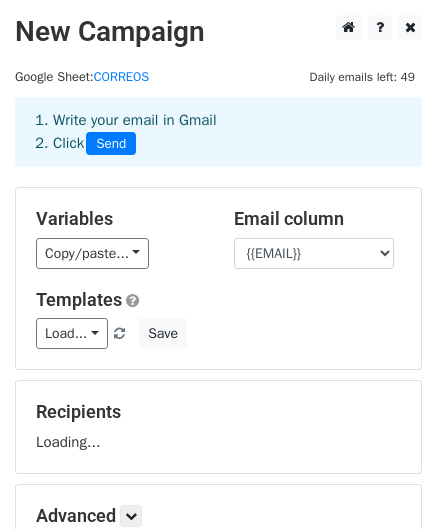scroll, scrollTop: 0, scrollLeft: 0, axis: both 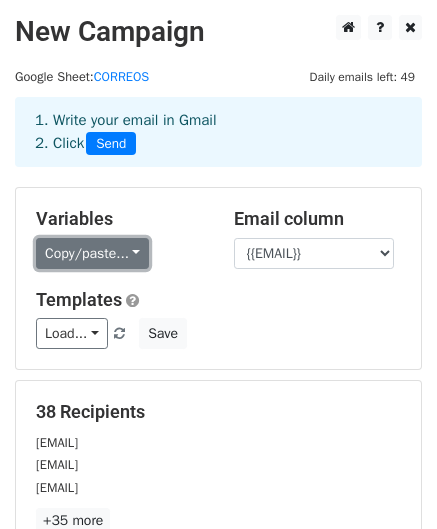 click on "Copy/paste..." at bounding box center (92, 253) 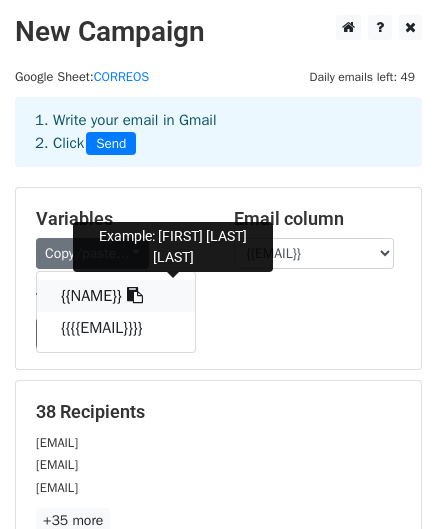 click at bounding box center (135, 295) 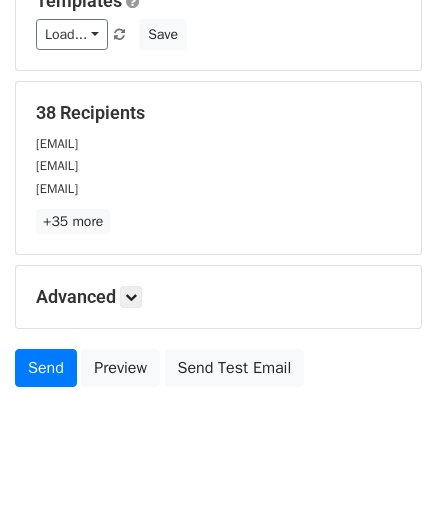 scroll, scrollTop: 300, scrollLeft: 0, axis: vertical 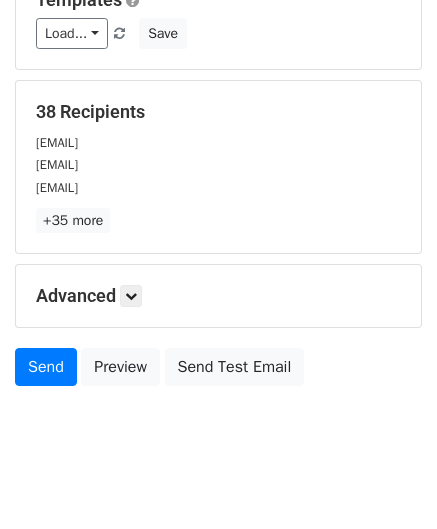 click on "Advanced
Tracking
Track Opens
UTM Codes
Track Clicks
Filters
Only include spreadsheet rows that match the following filters:
Schedule
Send now
Unsubscribe
Add unsubscribe link
Copy unsubscribe link" at bounding box center [218, 296] 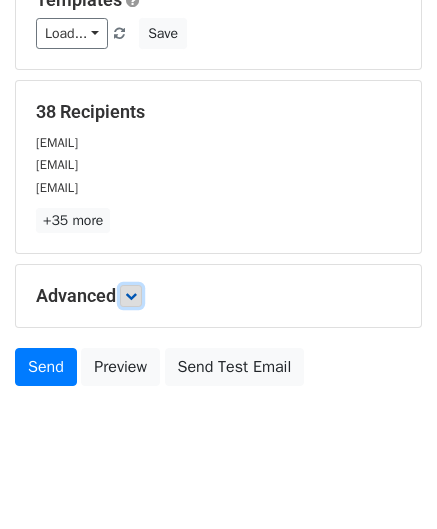click at bounding box center [131, 296] 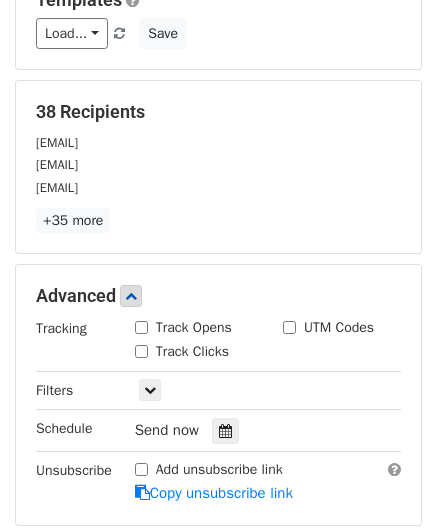 click on "Track Opens" at bounding box center (141, 327) 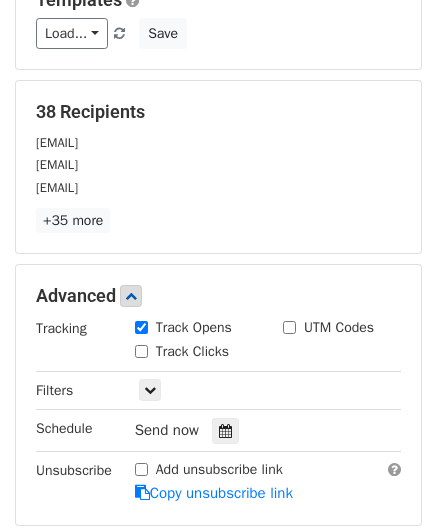 click on "Track Clicks" at bounding box center (141, 351) 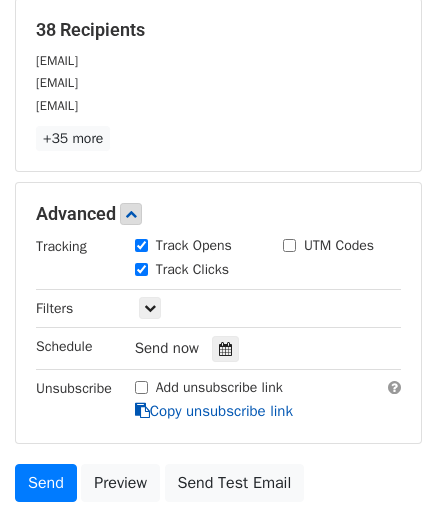 scroll, scrollTop: 400, scrollLeft: 0, axis: vertical 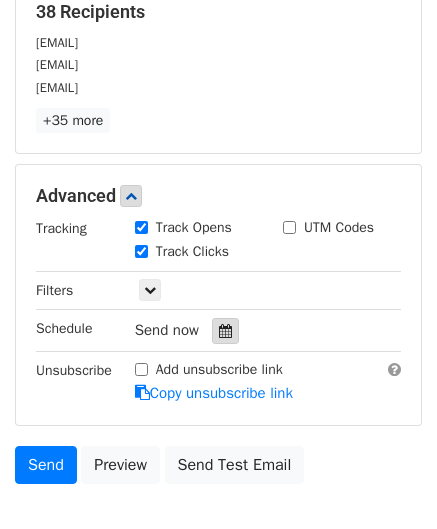 click at bounding box center [225, 331] 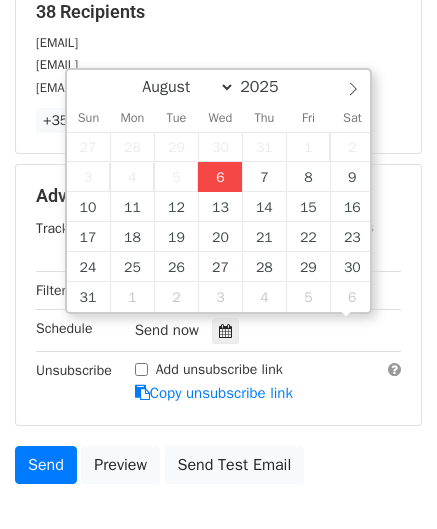 scroll, scrollTop: 0, scrollLeft: 0, axis: both 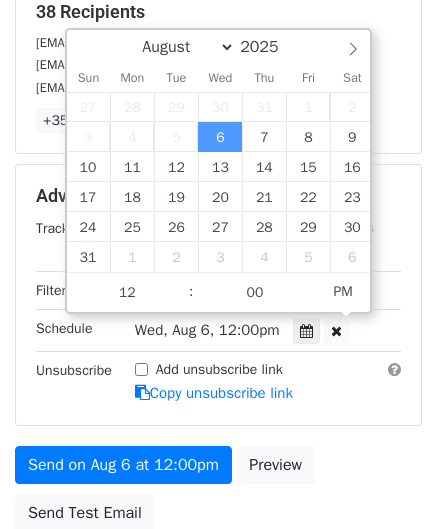 click on "Wed, Aug 6, 12:00pm" at bounding box center [207, 330] 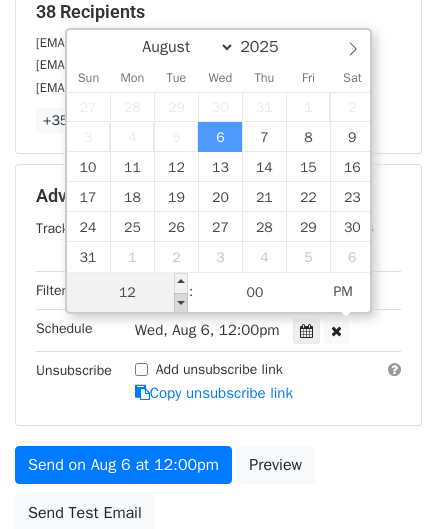 type on "2025-08-06 11:00" 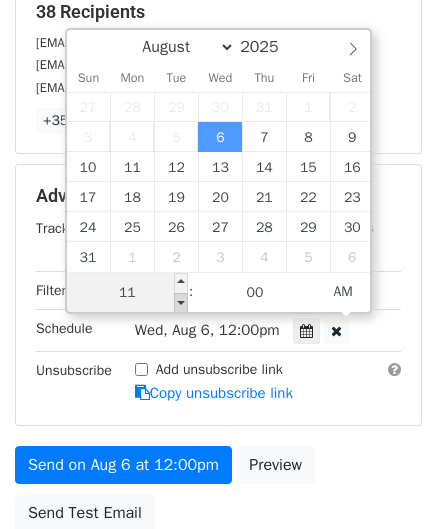 click at bounding box center [181, 303] 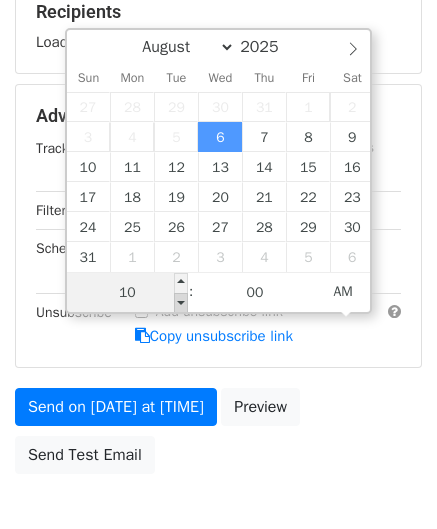 click at bounding box center (181, 303) 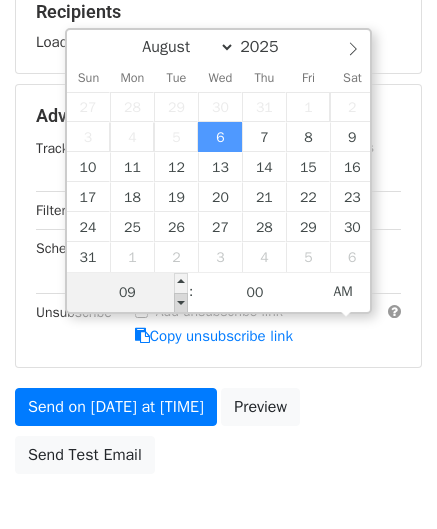 click at bounding box center (181, 303) 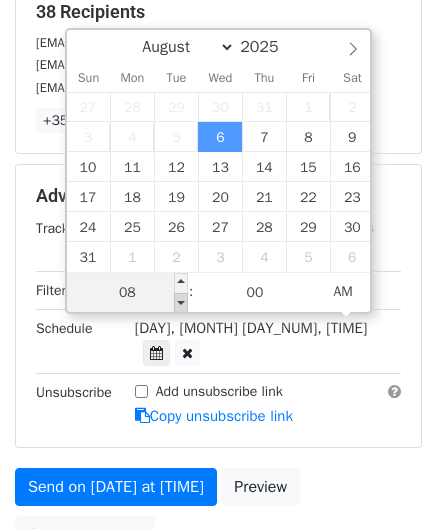 click at bounding box center (181, 303) 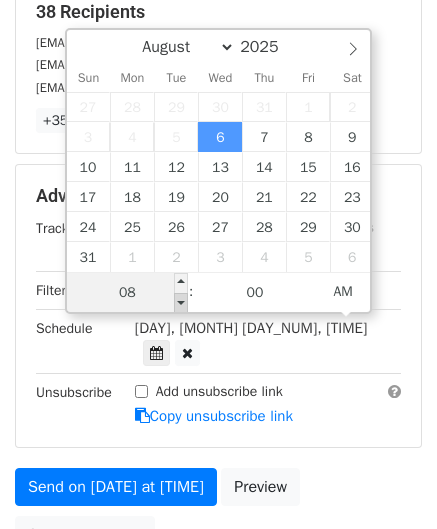 type on "2025-08-06 07:00" 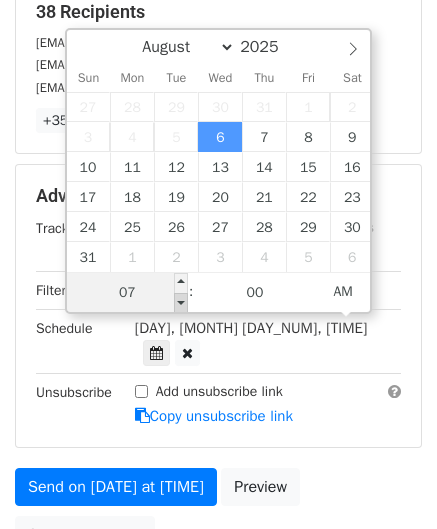 click at bounding box center [181, 303] 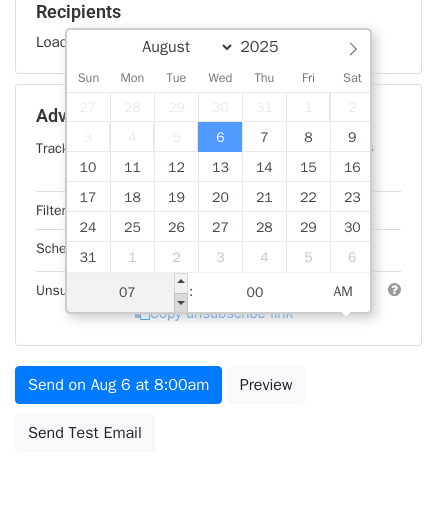 type on "2025-08-06 06:00" 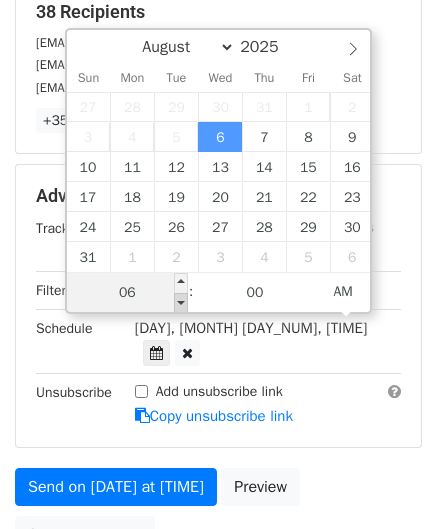 click at bounding box center (181, 303) 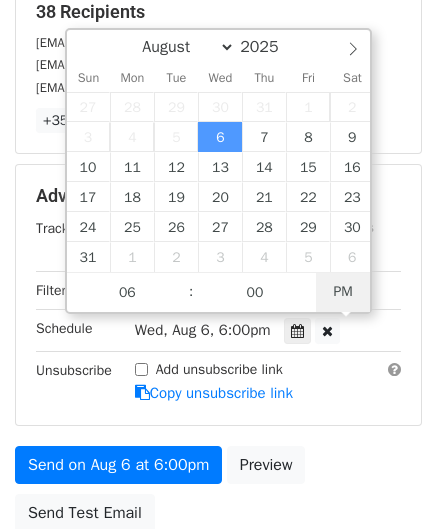 click on "PM" at bounding box center (343, 292) 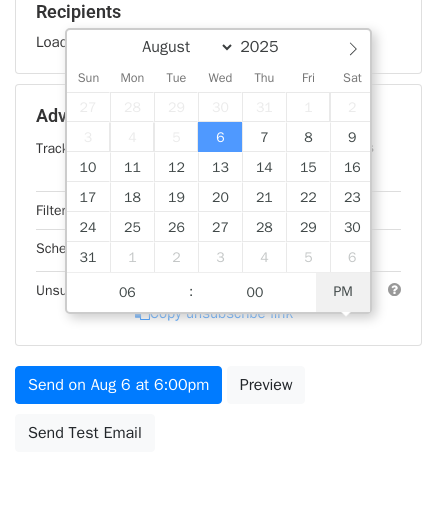 type on "2025-08-06 06:00" 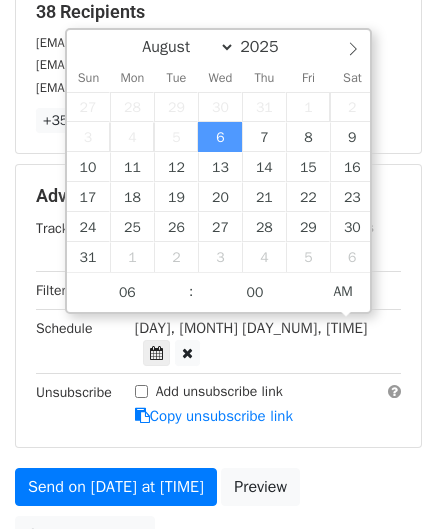 click on "Add unsubscribe link
Copy unsubscribe link" at bounding box center (268, 404) 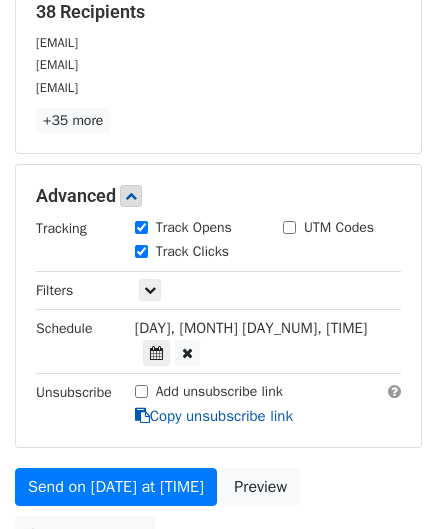 click on "Copy unsubscribe link" at bounding box center (214, 416) 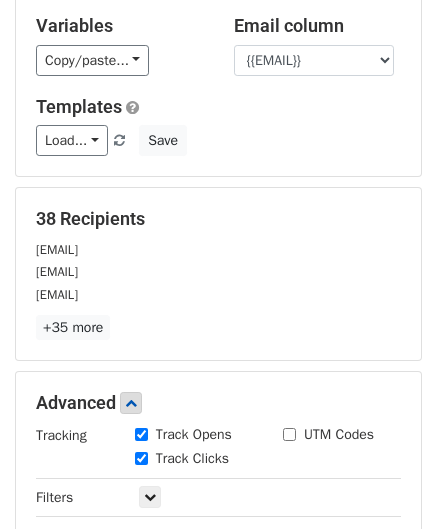 scroll, scrollTop: 65, scrollLeft: 0, axis: vertical 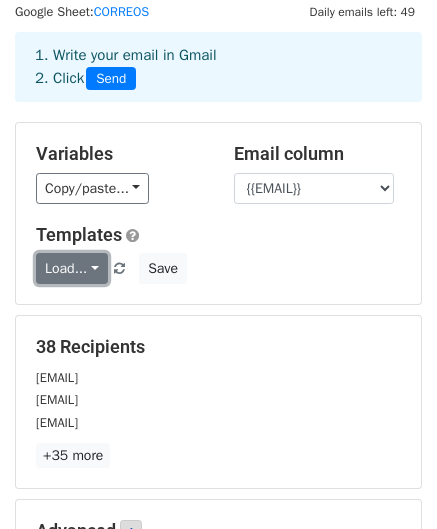 click on "Load..." at bounding box center [72, 268] 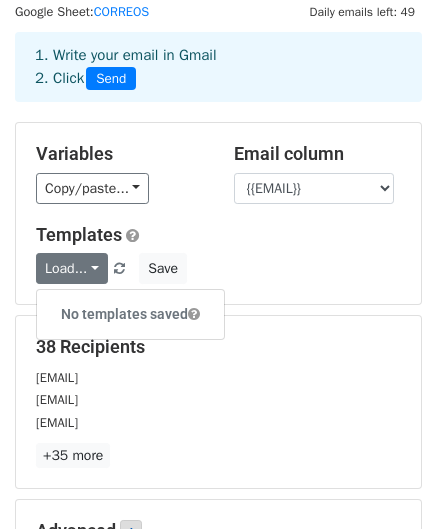 click on "Load...
No templates saved
Save" at bounding box center [218, 268] 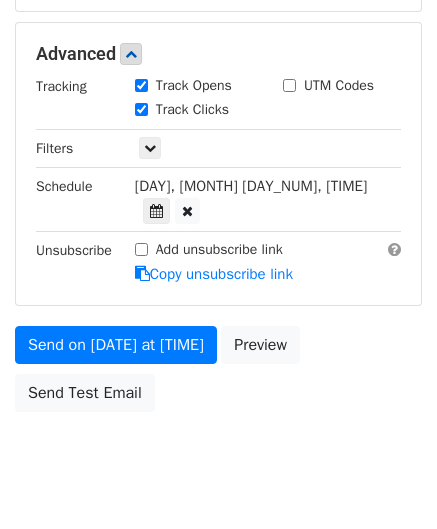 scroll, scrollTop: 565, scrollLeft: 0, axis: vertical 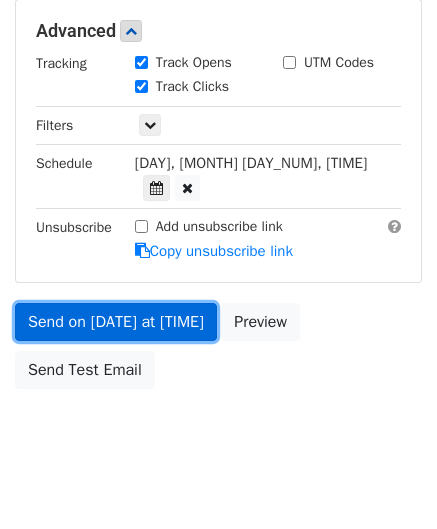 click on "Send on Aug 6 at 6:00am" at bounding box center (116, 322) 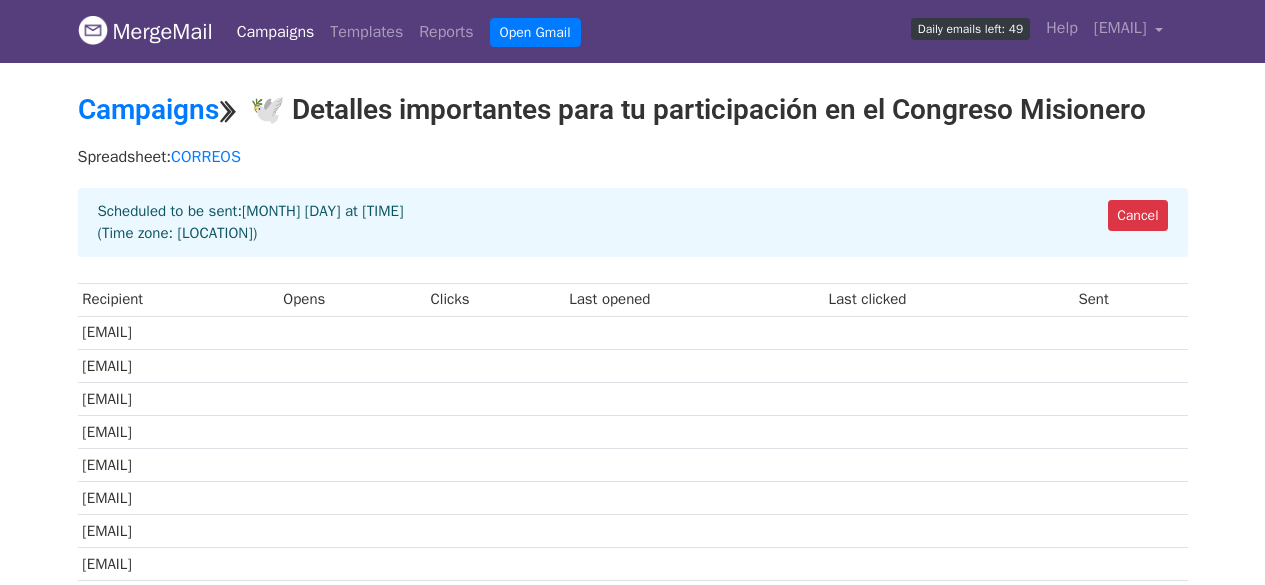 scroll, scrollTop: 0, scrollLeft: 0, axis: both 